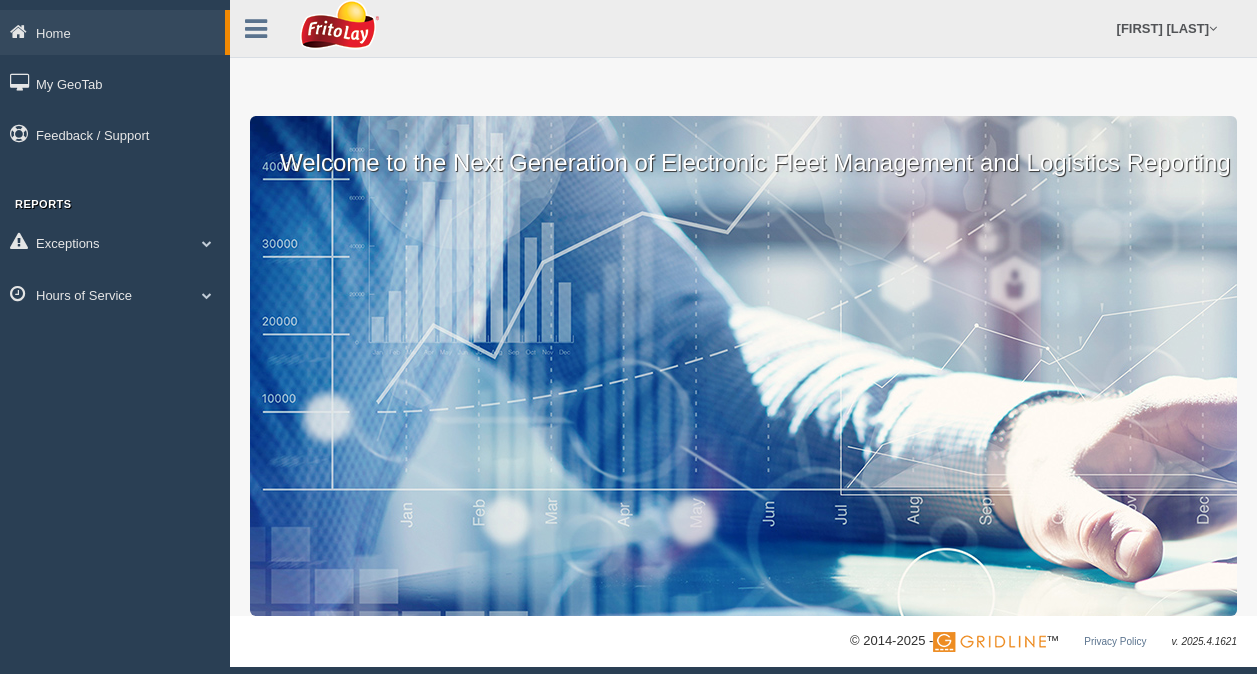 scroll, scrollTop: 0, scrollLeft: 0, axis: both 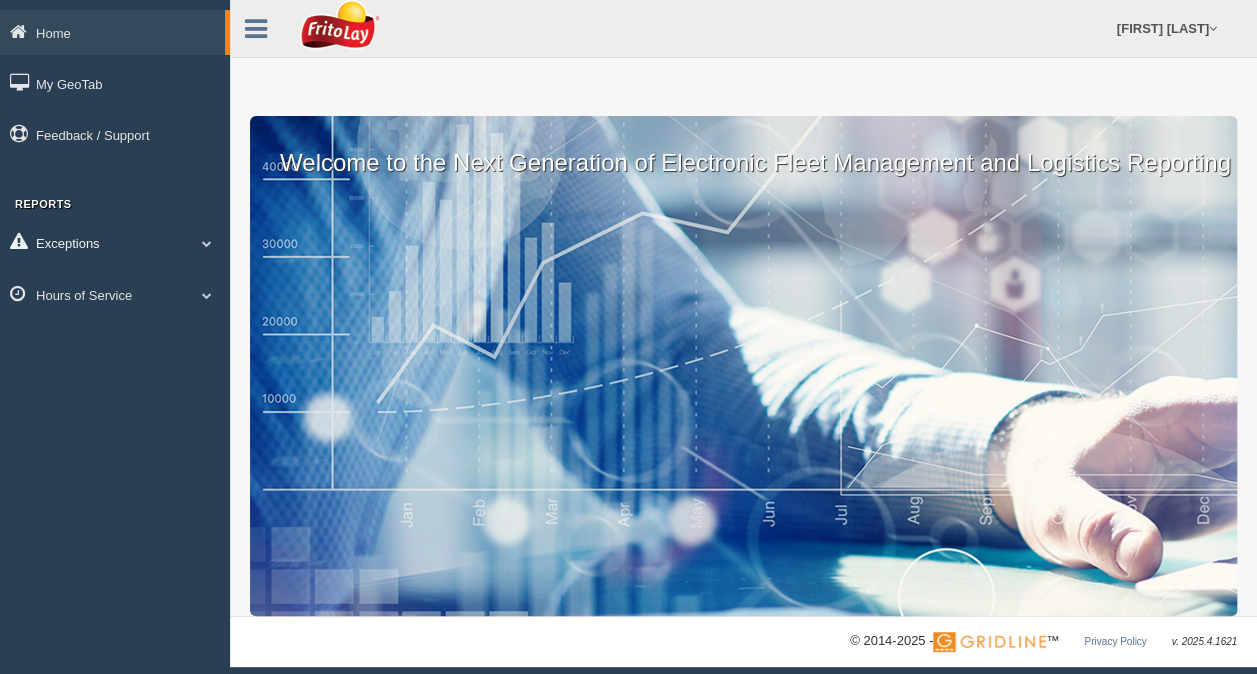 click on "Exceptions" at bounding box center [115, 242] 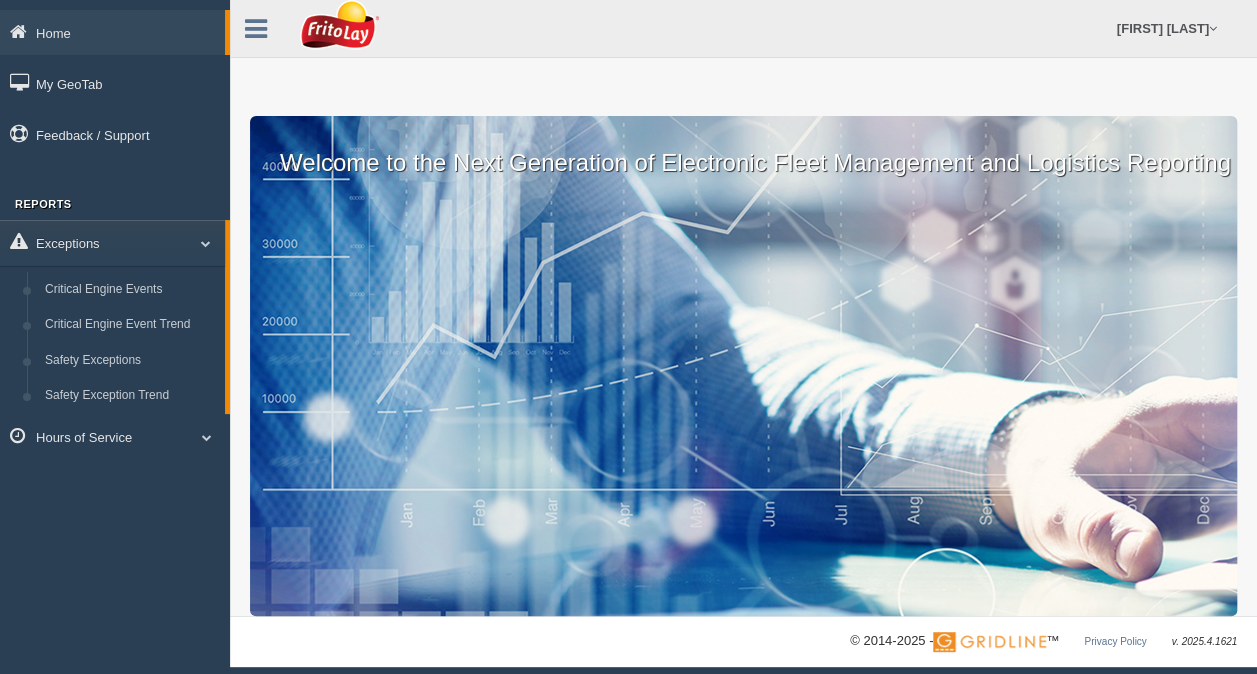 click on "Home
My GeoTab
Feedback / Support
Reports
Exceptions
Critical Engine Events
Critical Engine Event Trend
Safety Exceptions
Safety Exception Trend
Hours of Service
HOS Explanation Reports
HOS Violation Audit Reports
HOS Violations
HOS Violation Trend" at bounding box center (115, 337) 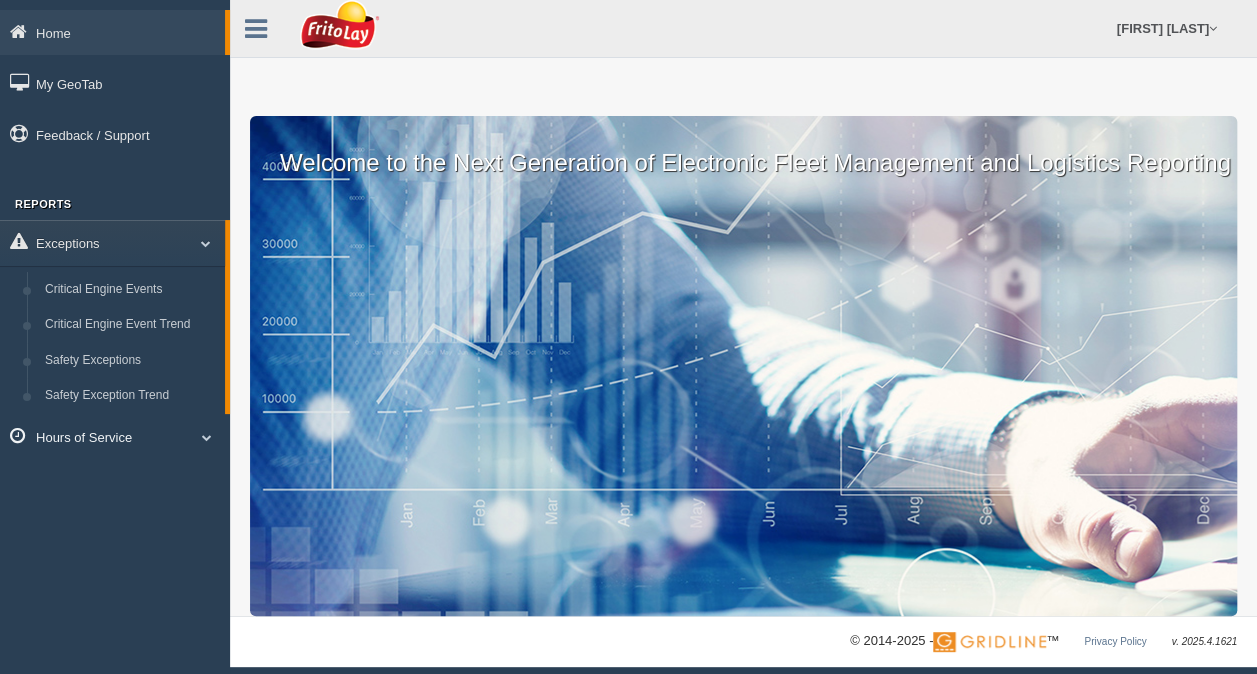 click on "Hours of Service" at bounding box center (115, 436) 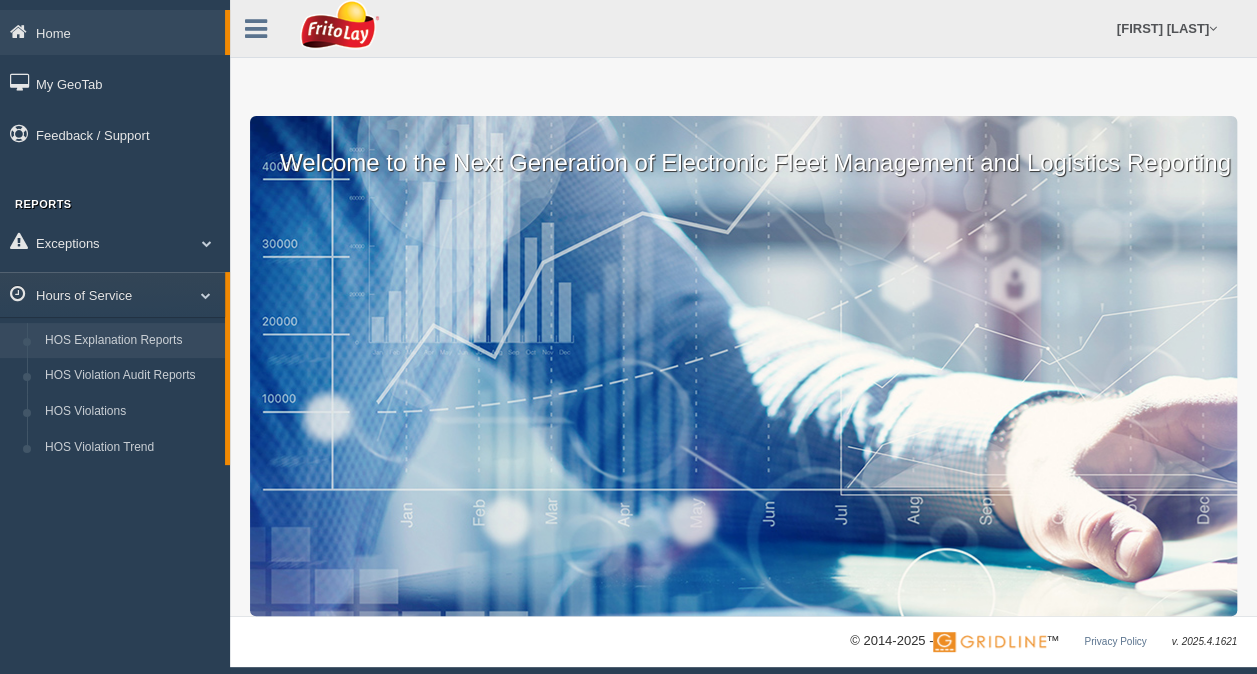 click on "HOS Explanation Reports" at bounding box center [130, 341] 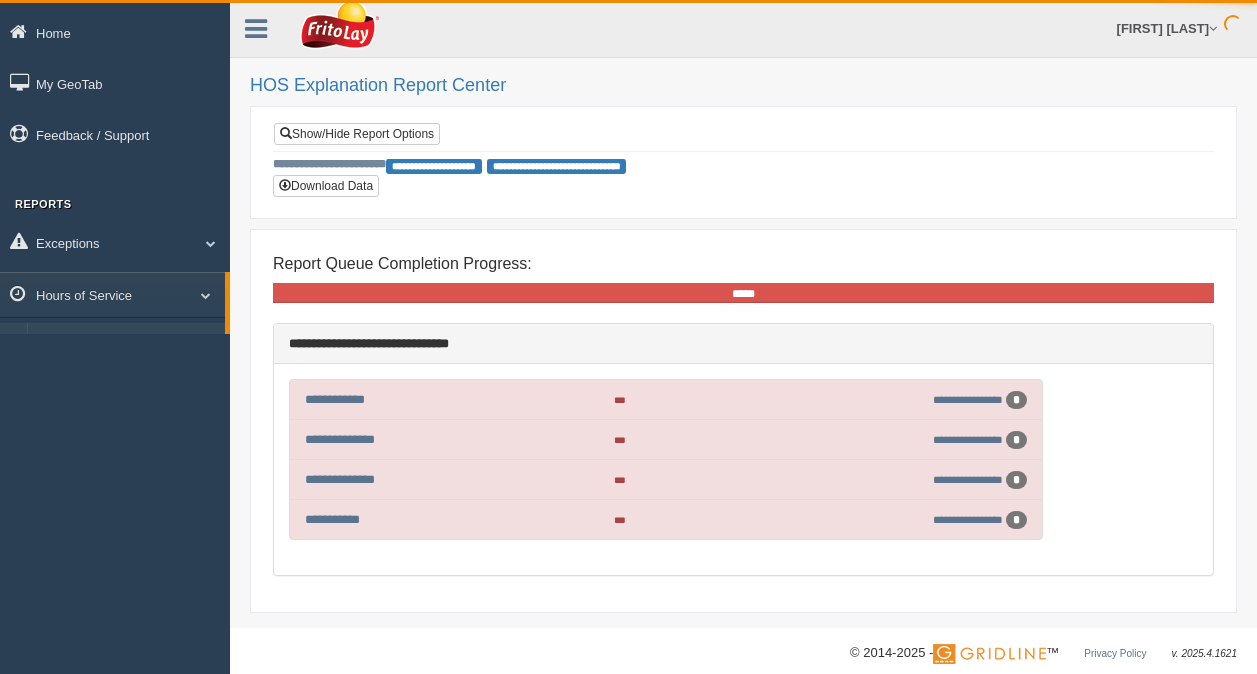 scroll, scrollTop: 0, scrollLeft: 0, axis: both 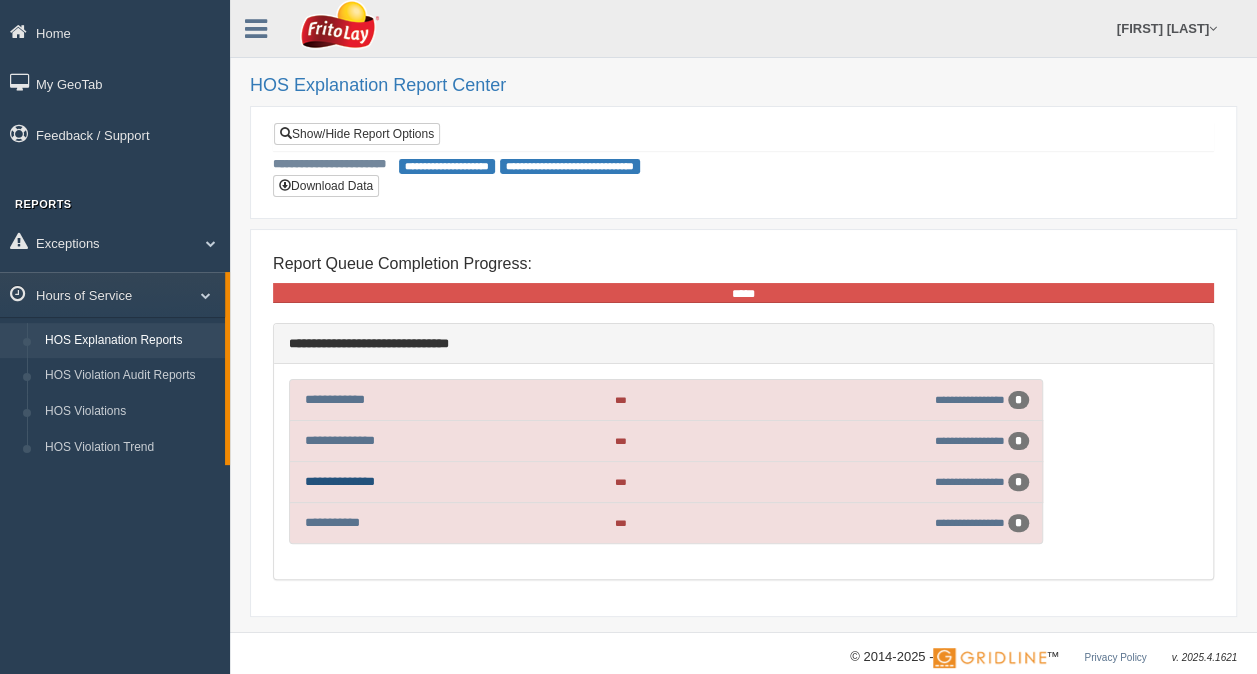 click on "**********" at bounding box center [340, 481] 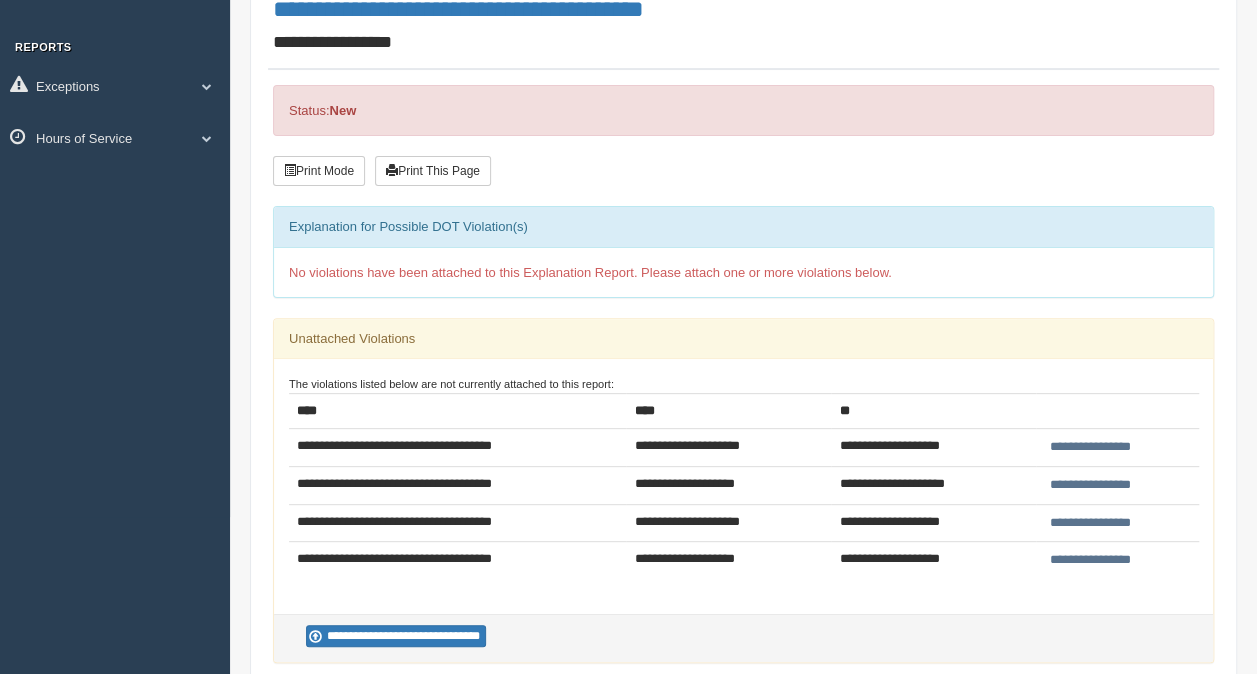 scroll, scrollTop: 200, scrollLeft: 0, axis: vertical 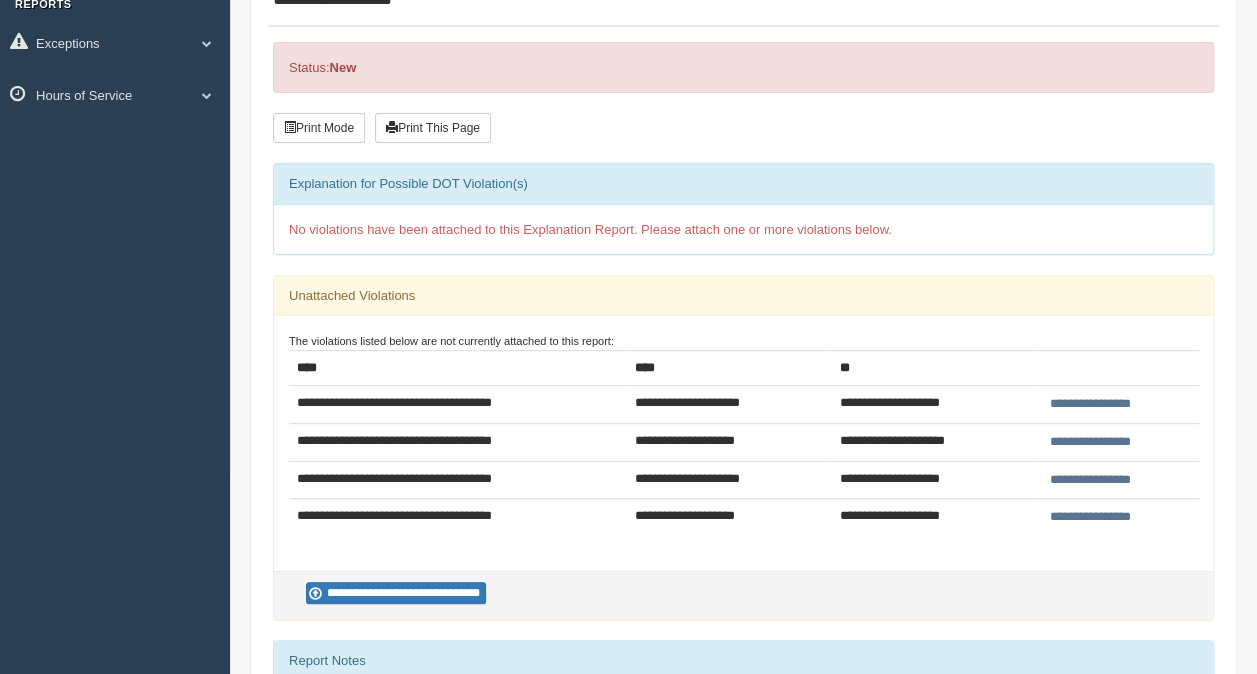 click on "**********" at bounding box center (1090, 517) 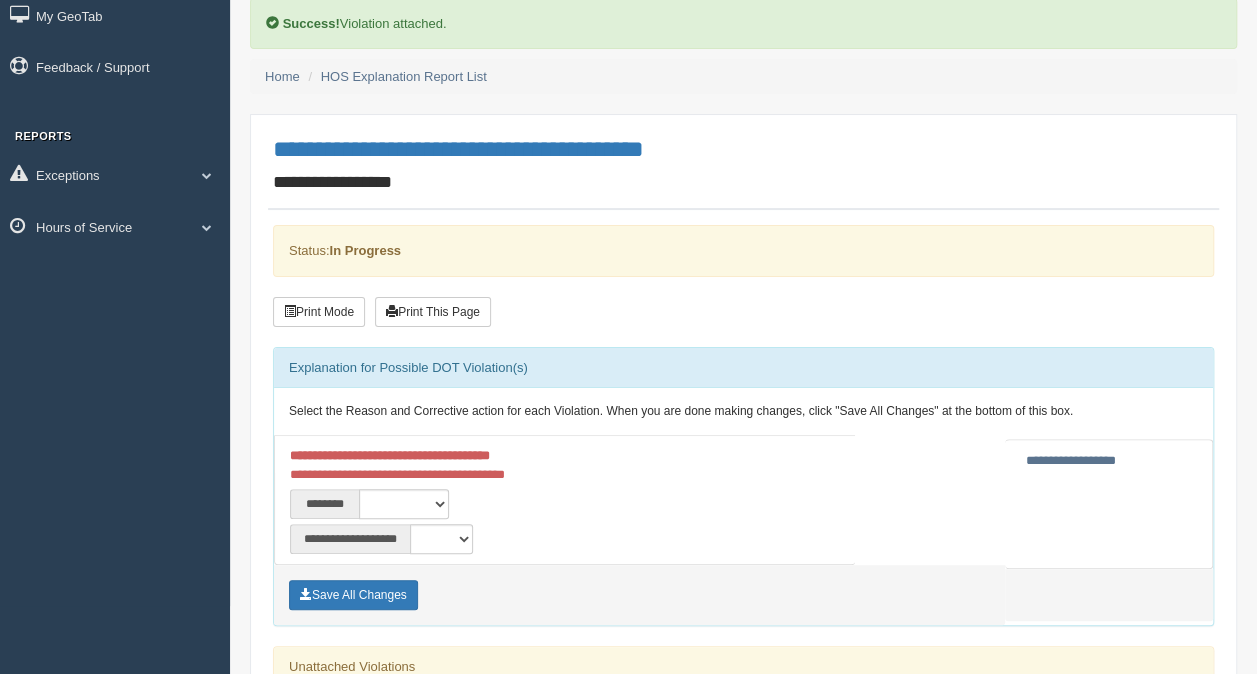 scroll, scrollTop: 100, scrollLeft: 0, axis: vertical 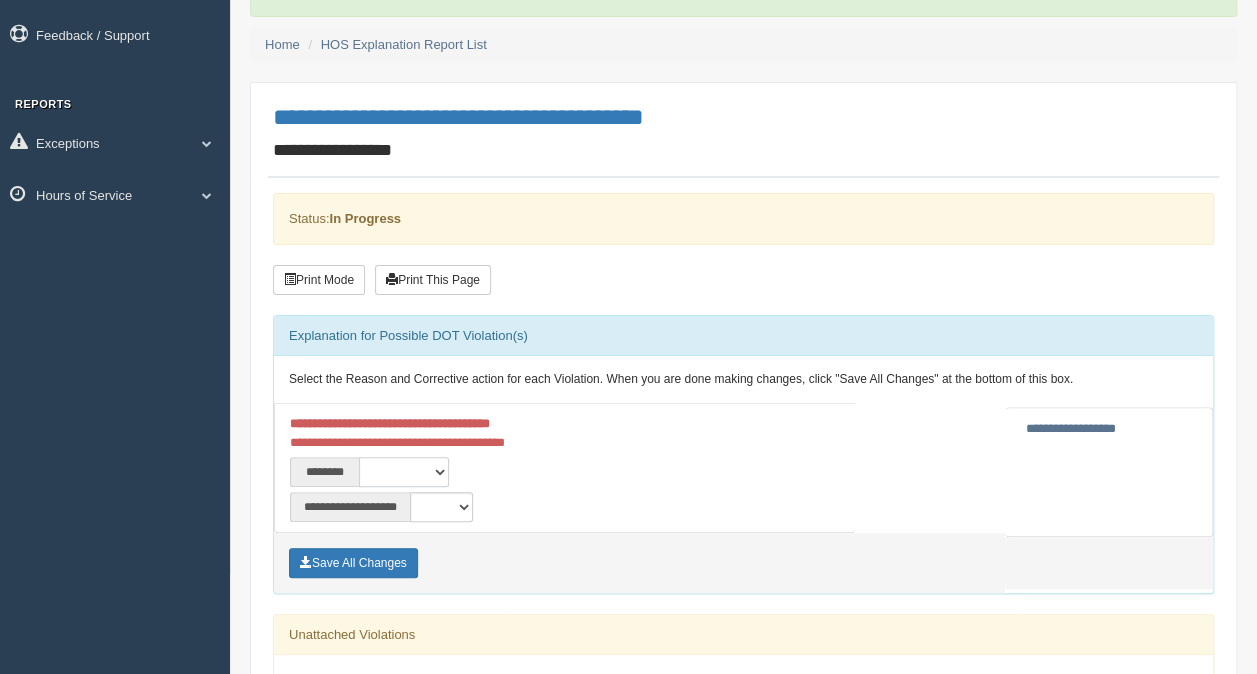 click on "**********" at bounding box center [404, 472] 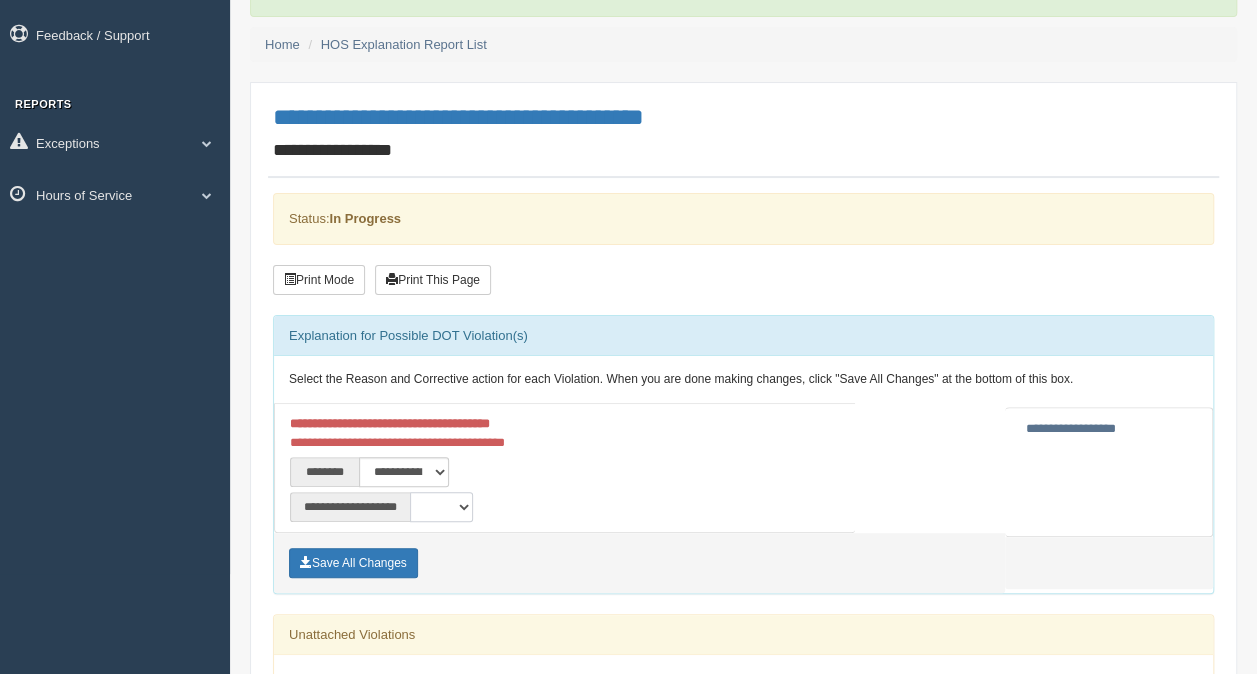 click on "**********" at bounding box center (441, 507) 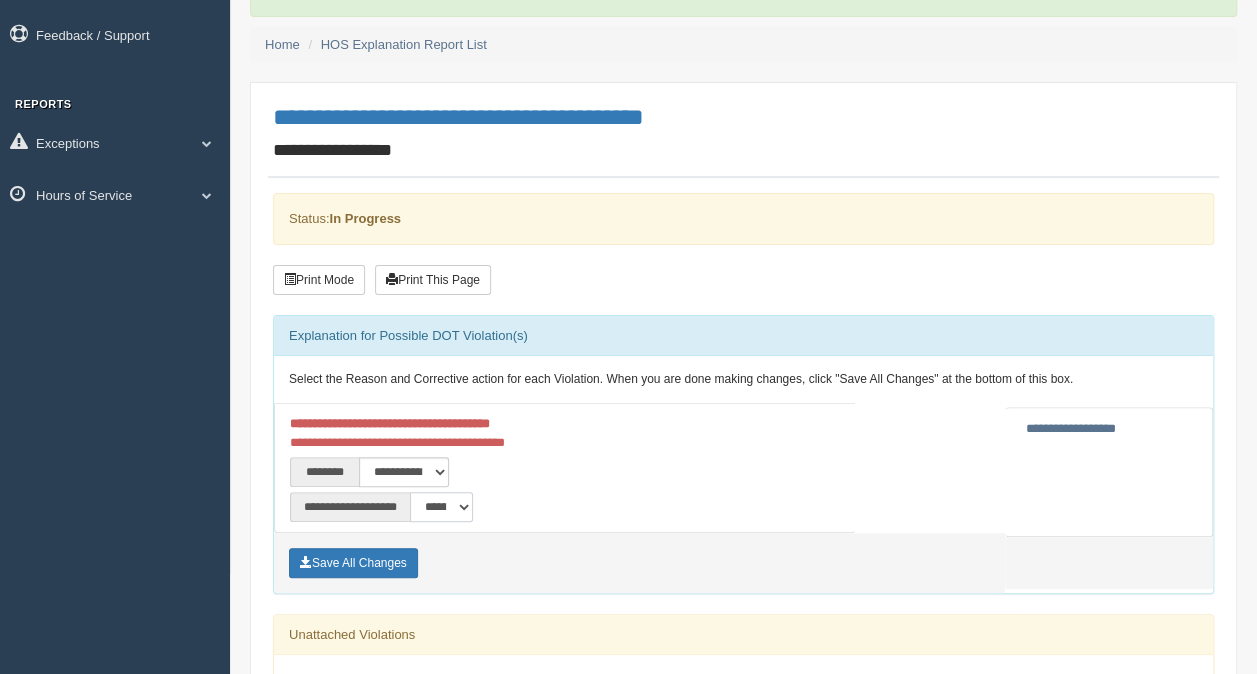 click on "**********" at bounding box center (441, 507) 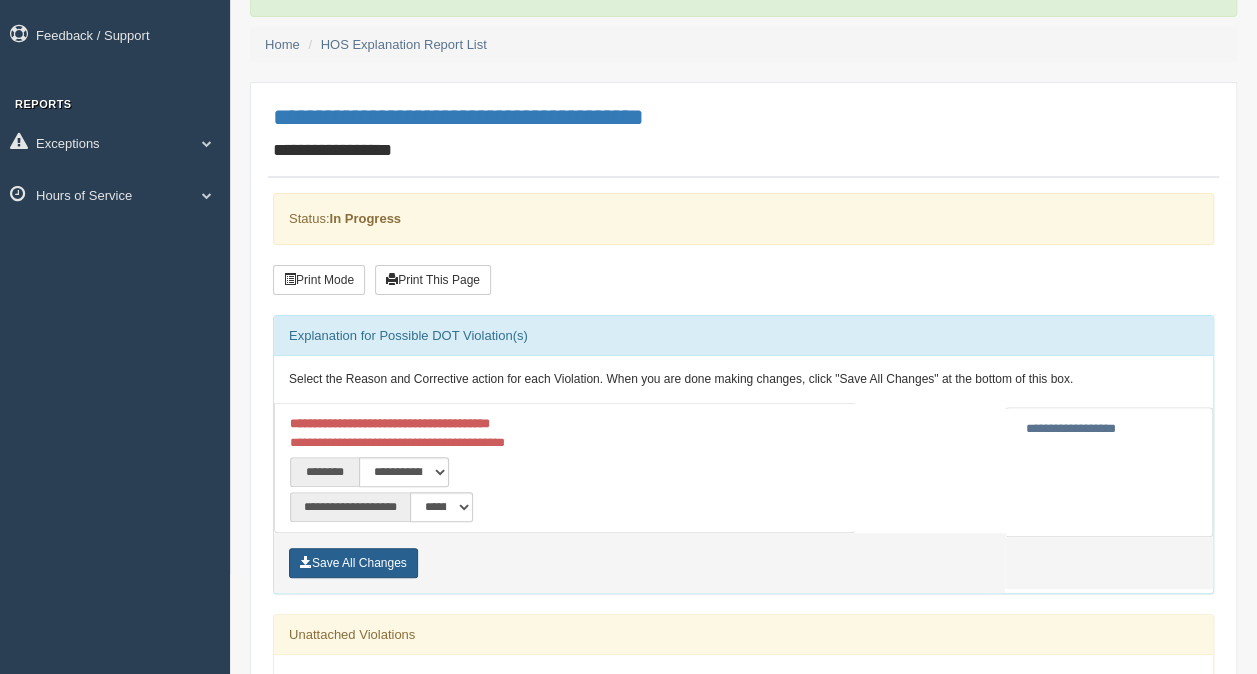 click on "Save All Changes" at bounding box center (353, 563) 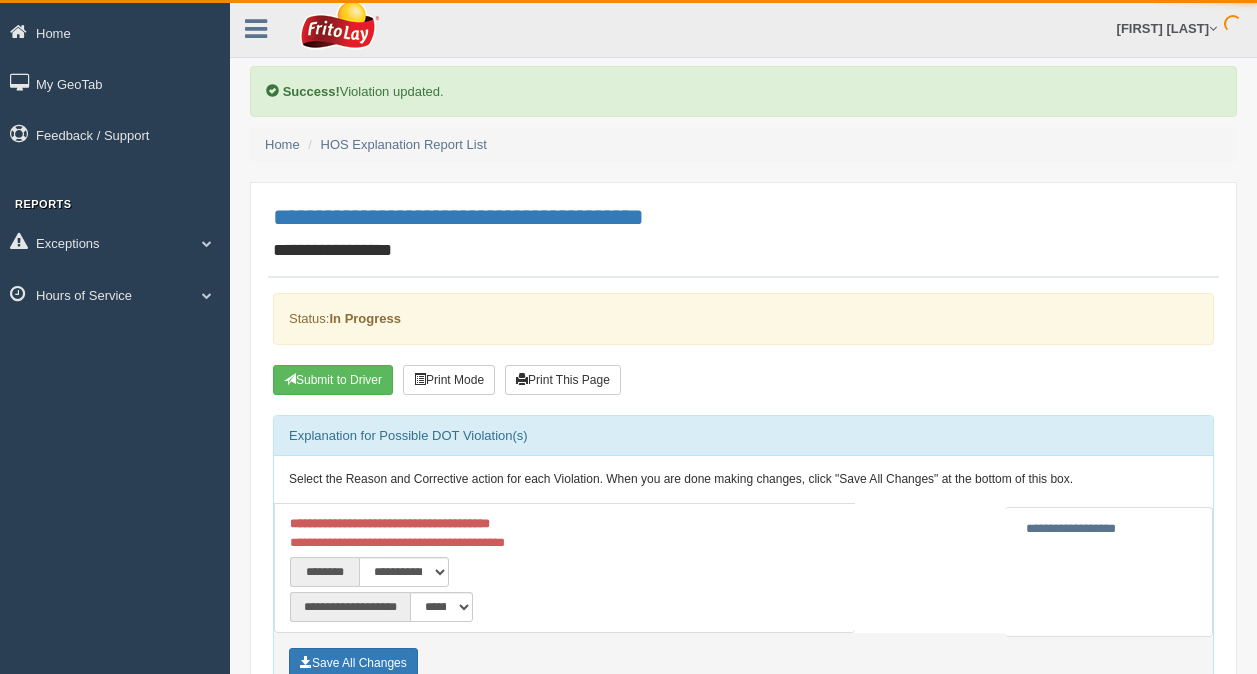 scroll, scrollTop: 0, scrollLeft: 0, axis: both 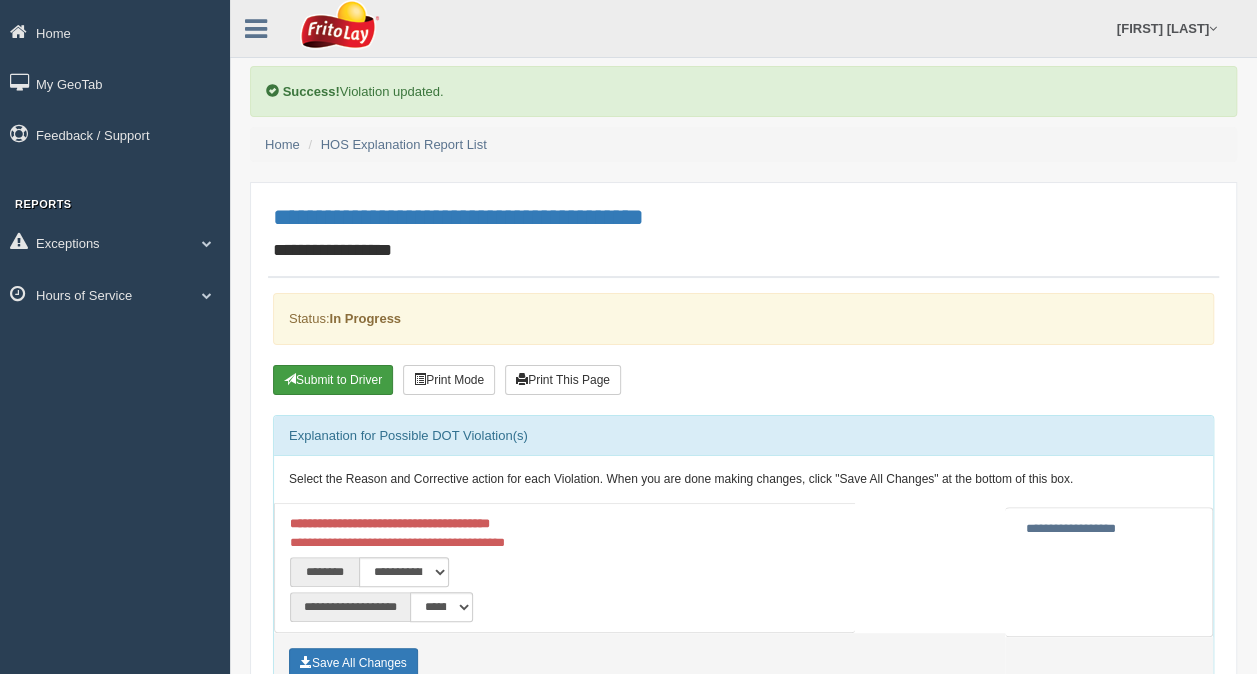 click on "Submit to Driver" at bounding box center [333, 380] 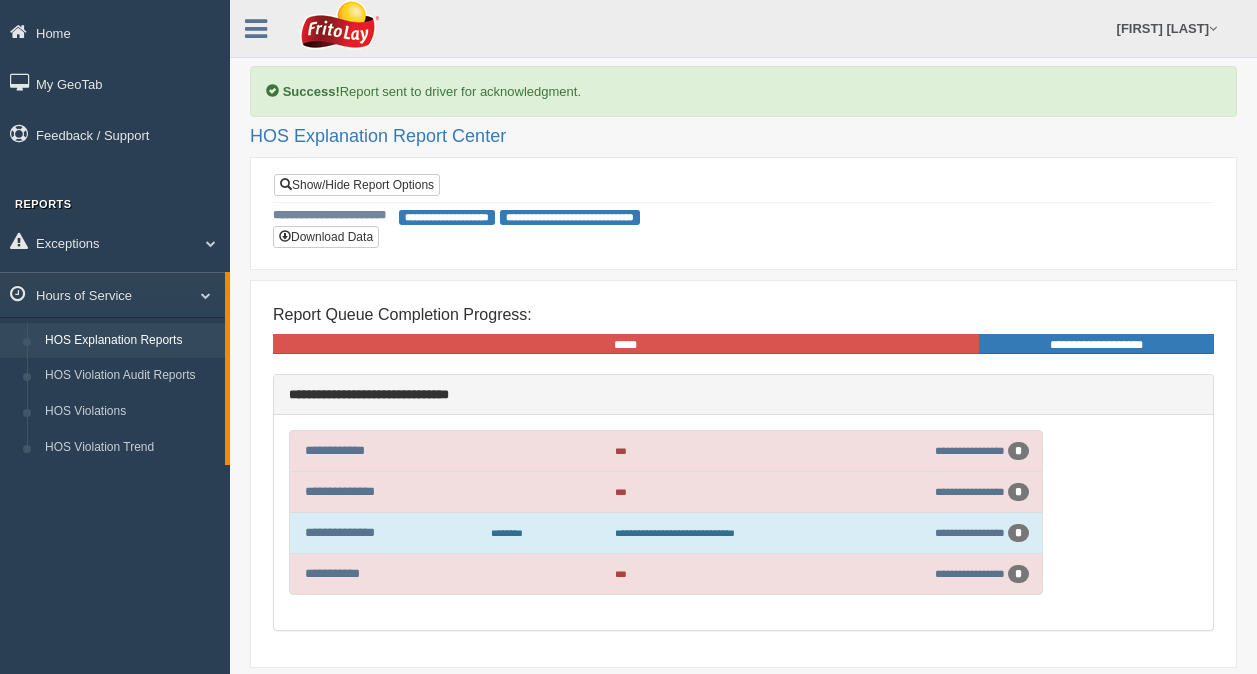 scroll, scrollTop: 0, scrollLeft: 0, axis: both 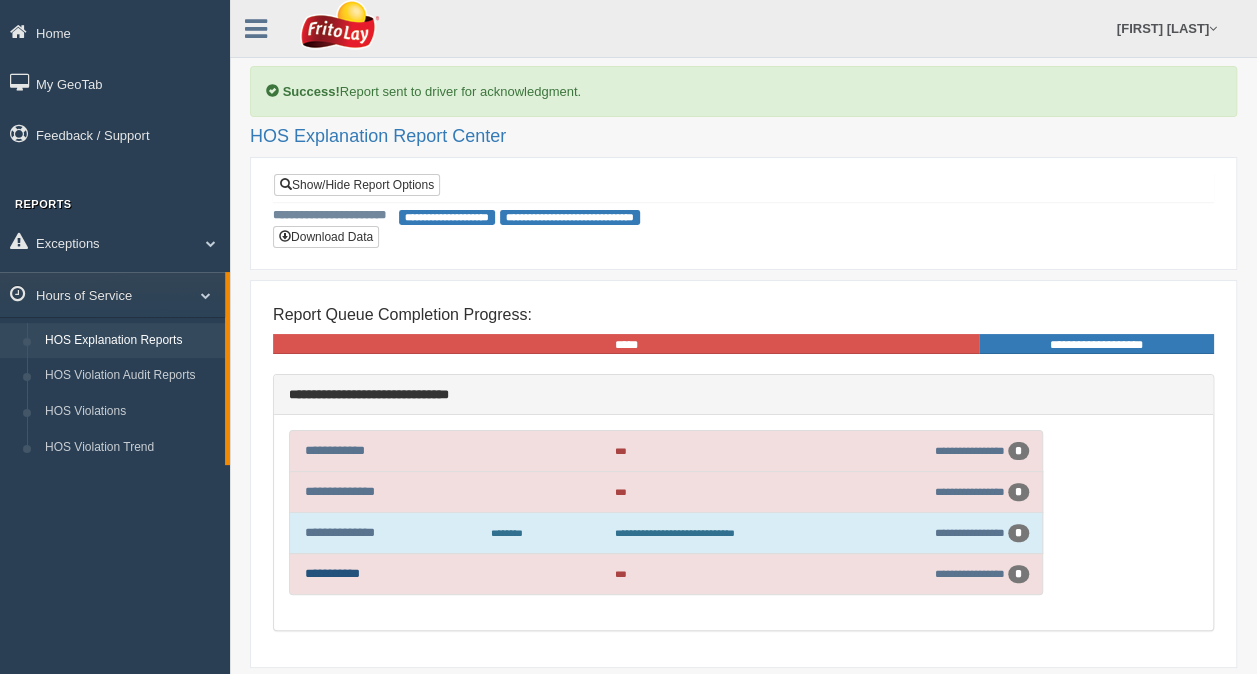 click on "**********" at bounding box center [332, 573] 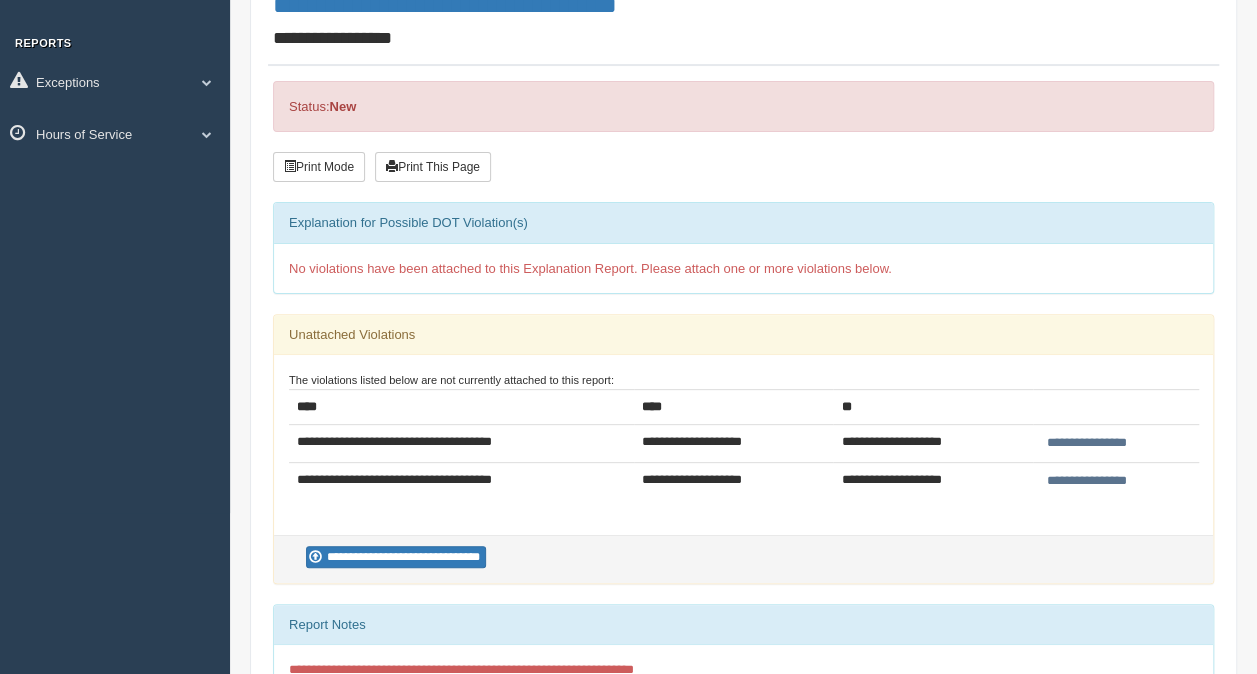 scroll, scrollTop: 200, scrollLeft: 0, axis: vertical 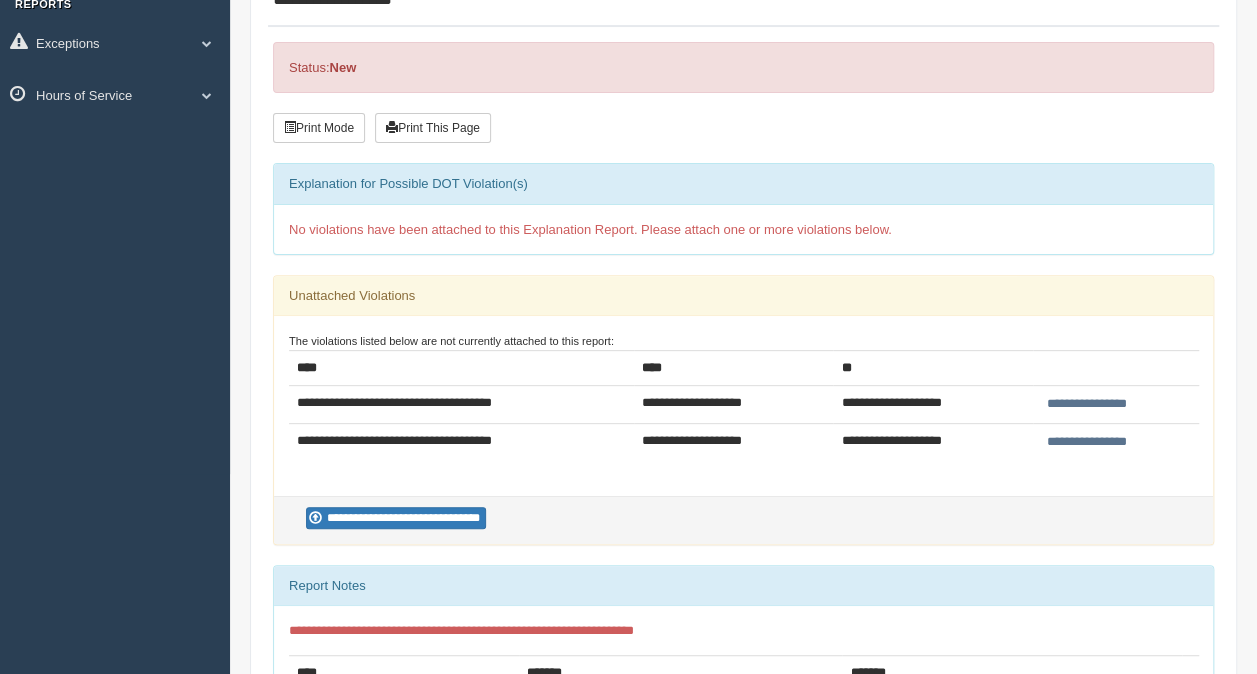 click on "**********" at bounding box center [1087, 442] 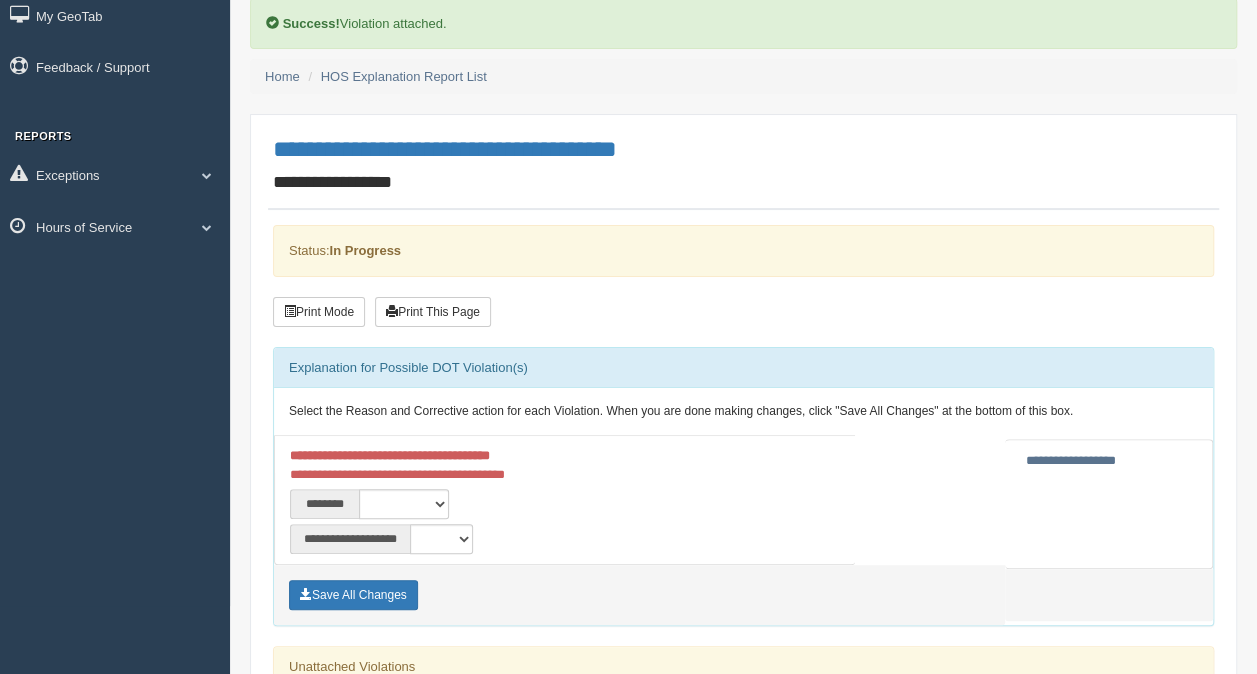 scroll, scrollTop: 100, scrollLeft: 0, axis: vertical 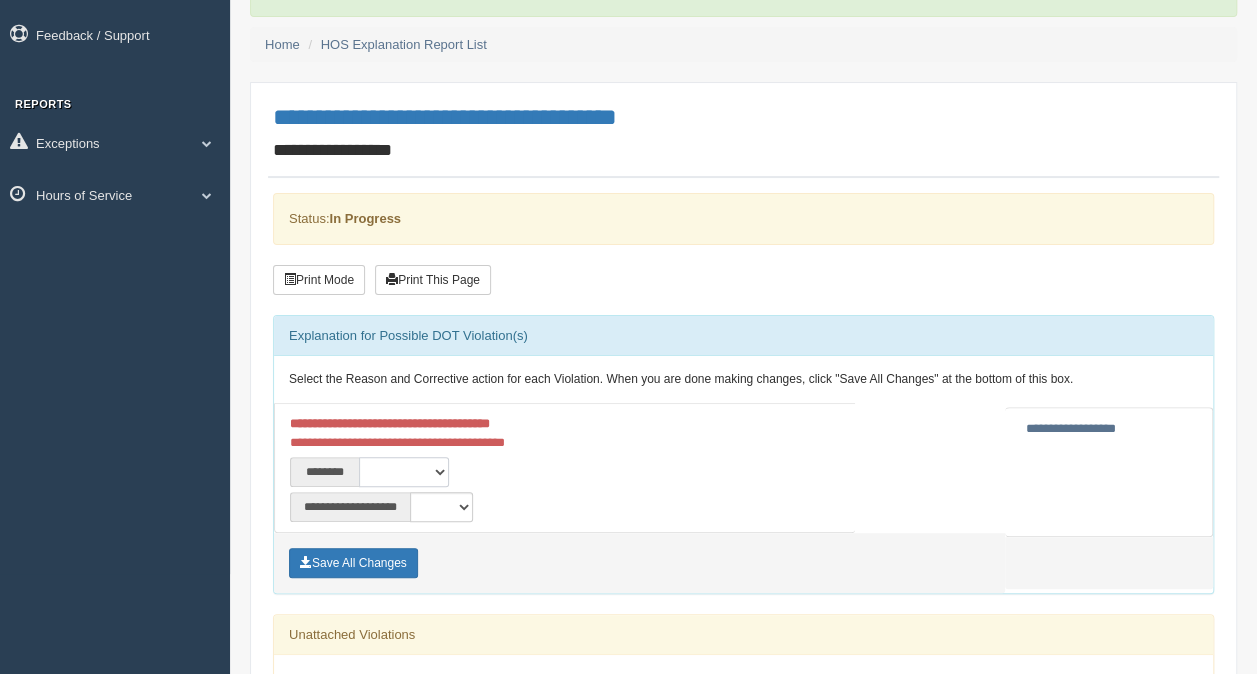 click on "**********" at bounding box center [404, 472] 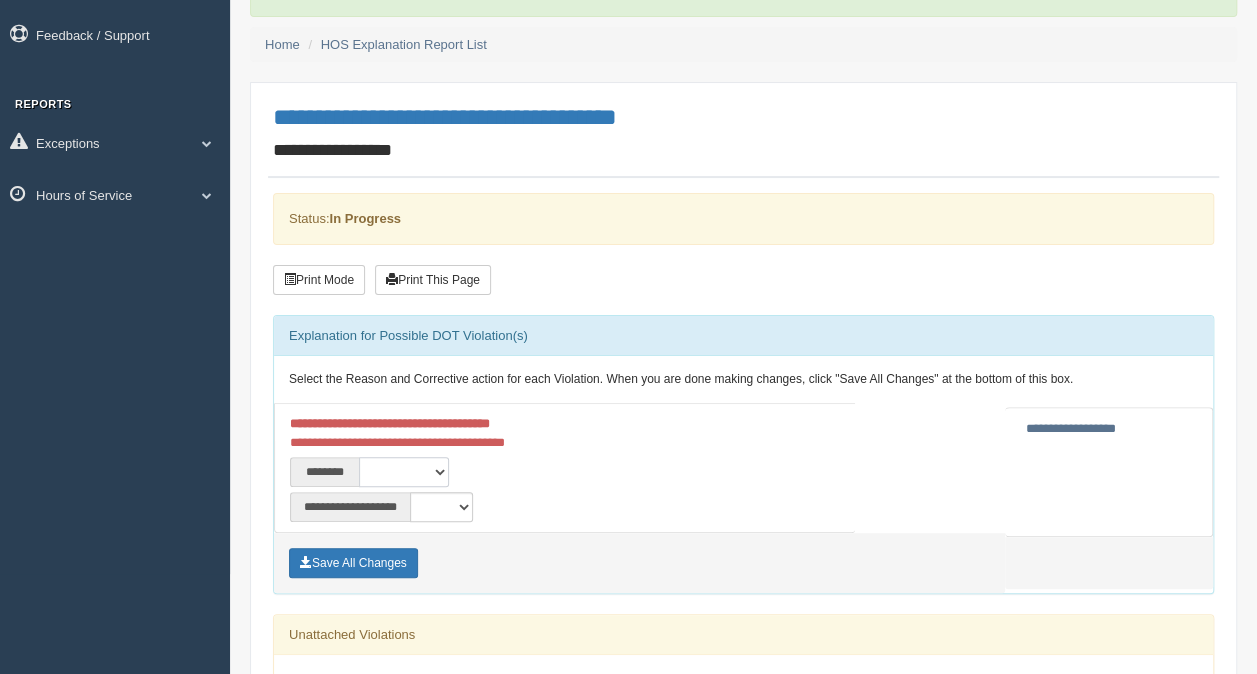 select on "****" 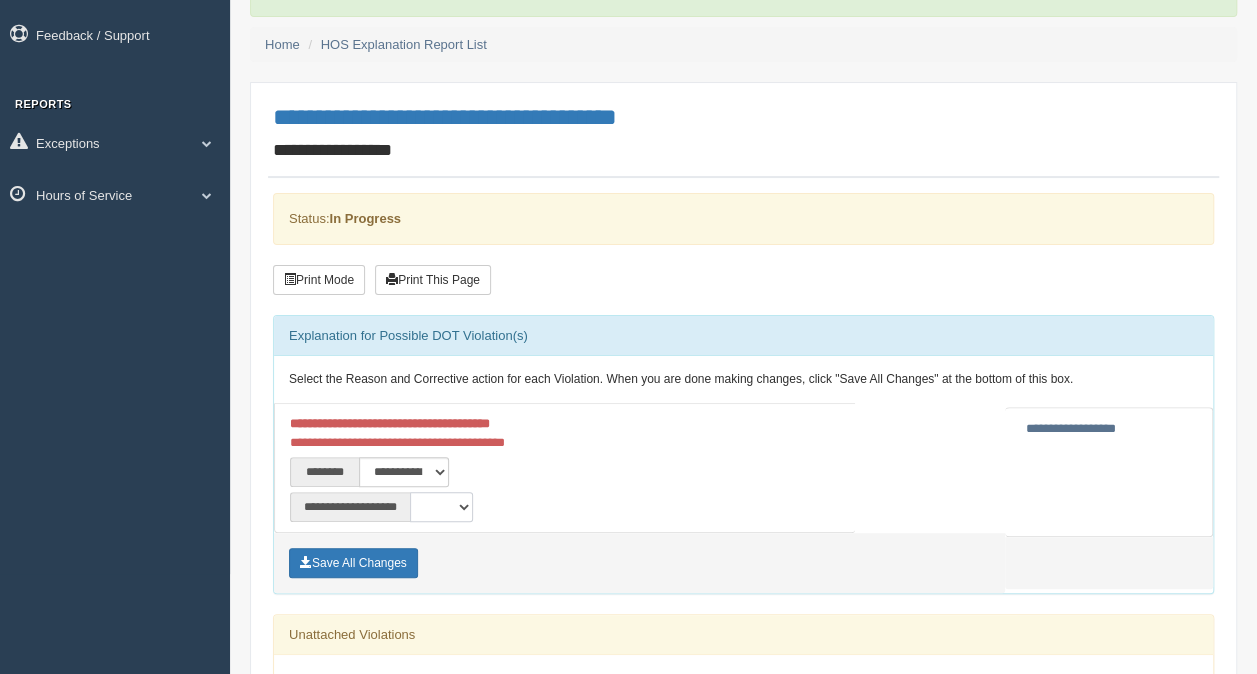 click on "**********" at bounding box center [441, 507] 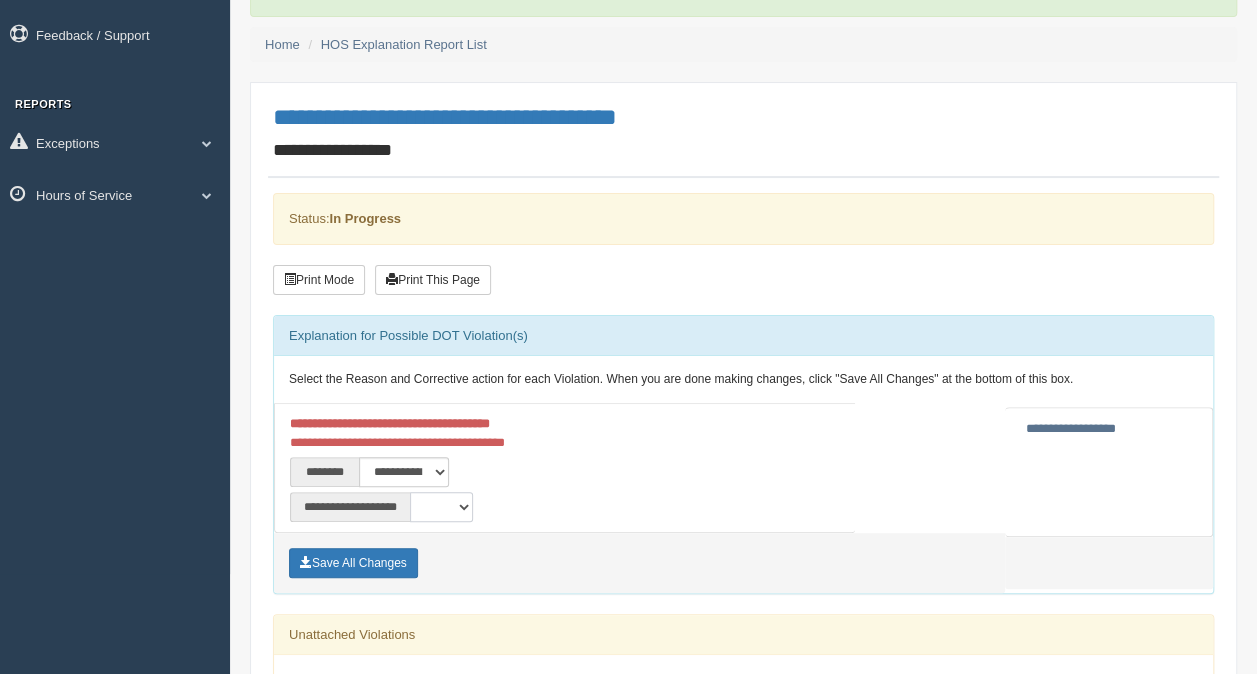 select on "**" 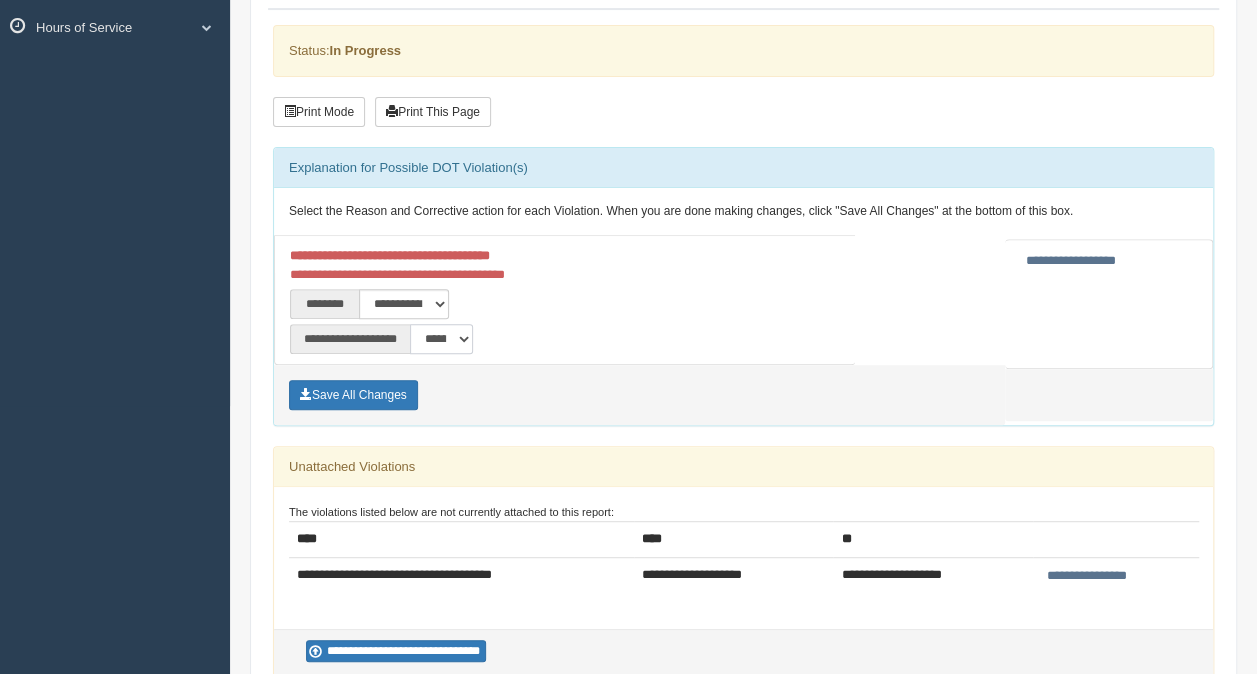 scroll, scrollTop: 300, scrollLeft: 0, axis: vertical 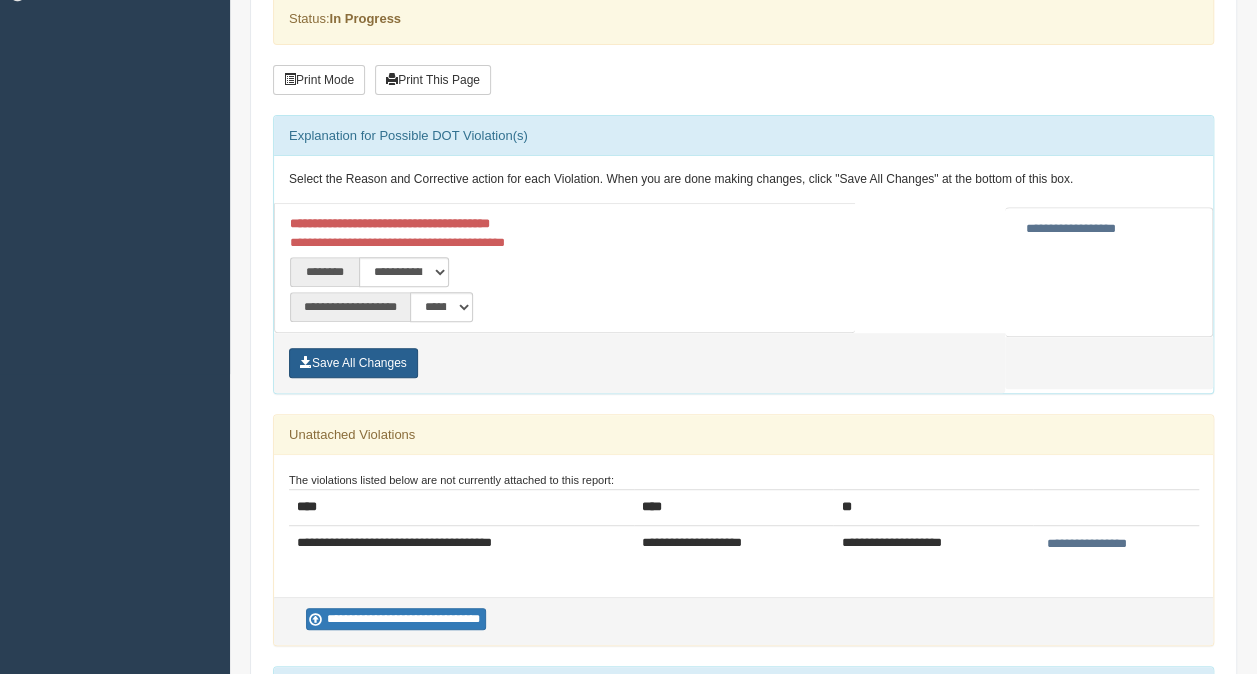 click on "Save All Changes" at bounding box center (353, 363) 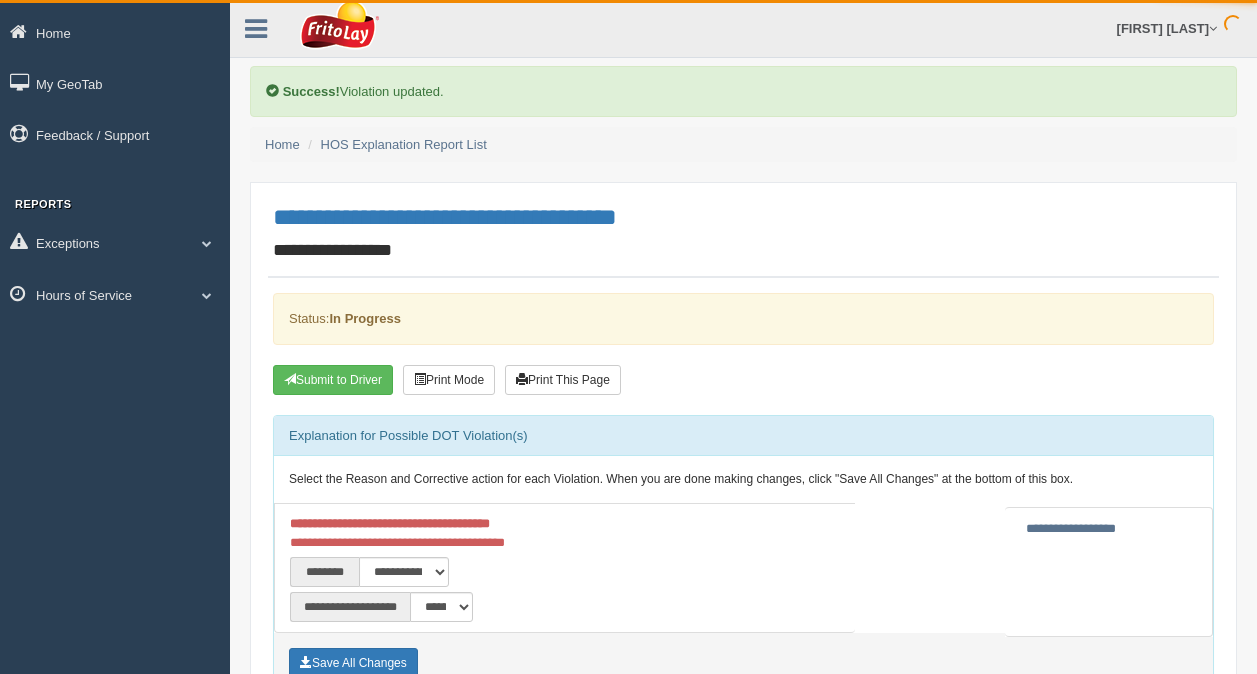 scroll, scrollTop: 0, scrollLeft: 0, axis: both 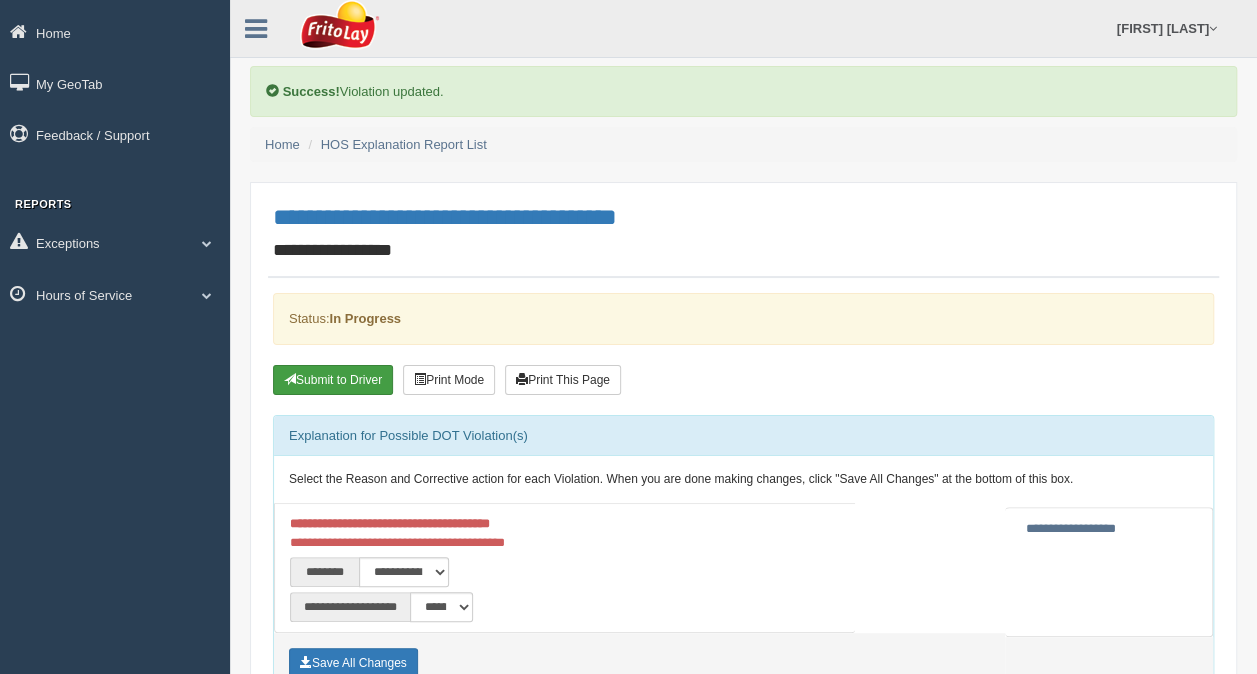 click on "Submit to Driver" at bounding box center [333, 380] 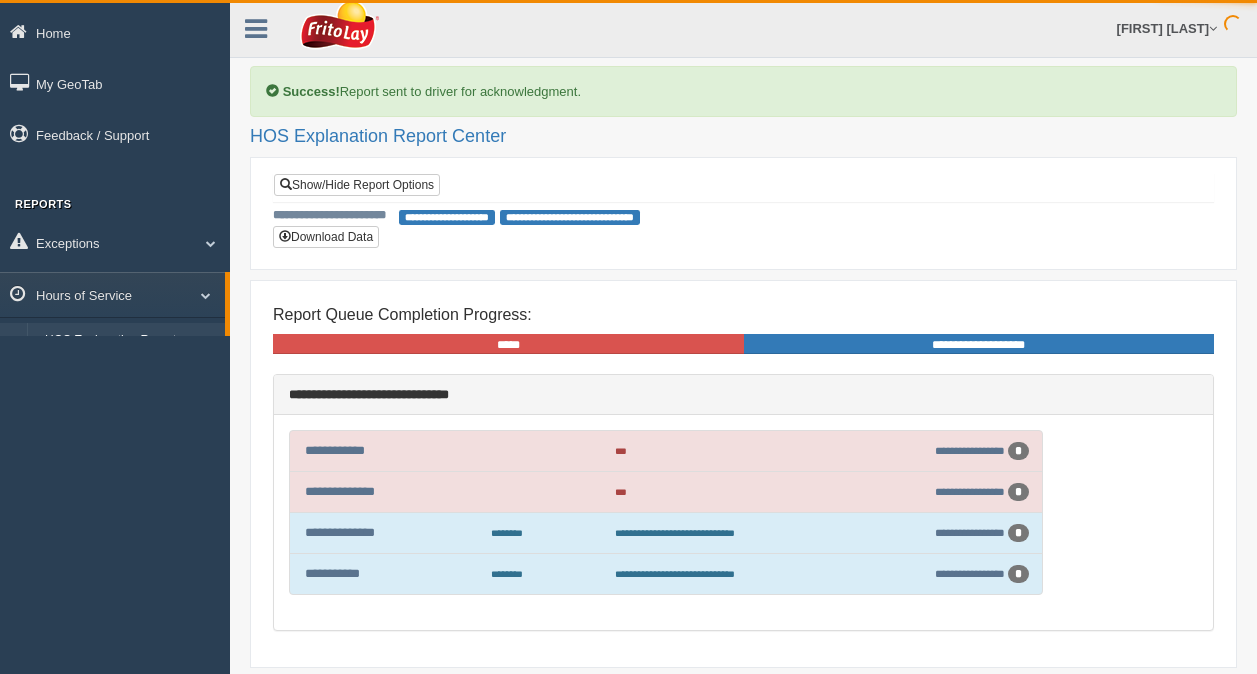 scroll, scrollTop: 0, scrollLeft: 0, axis: both 